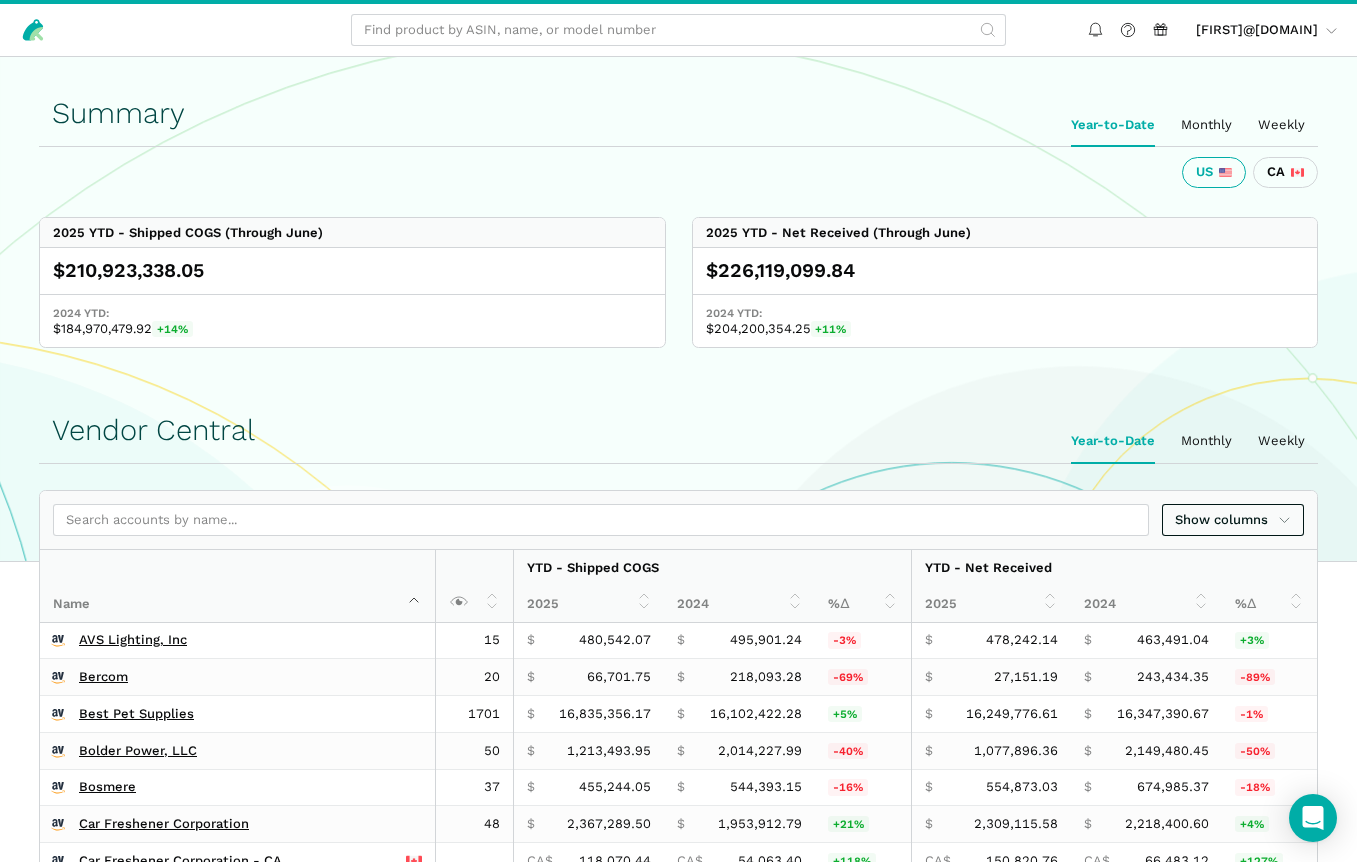 scroll, scrollTop: 2277, scrollLeft: 0, axis: vertical 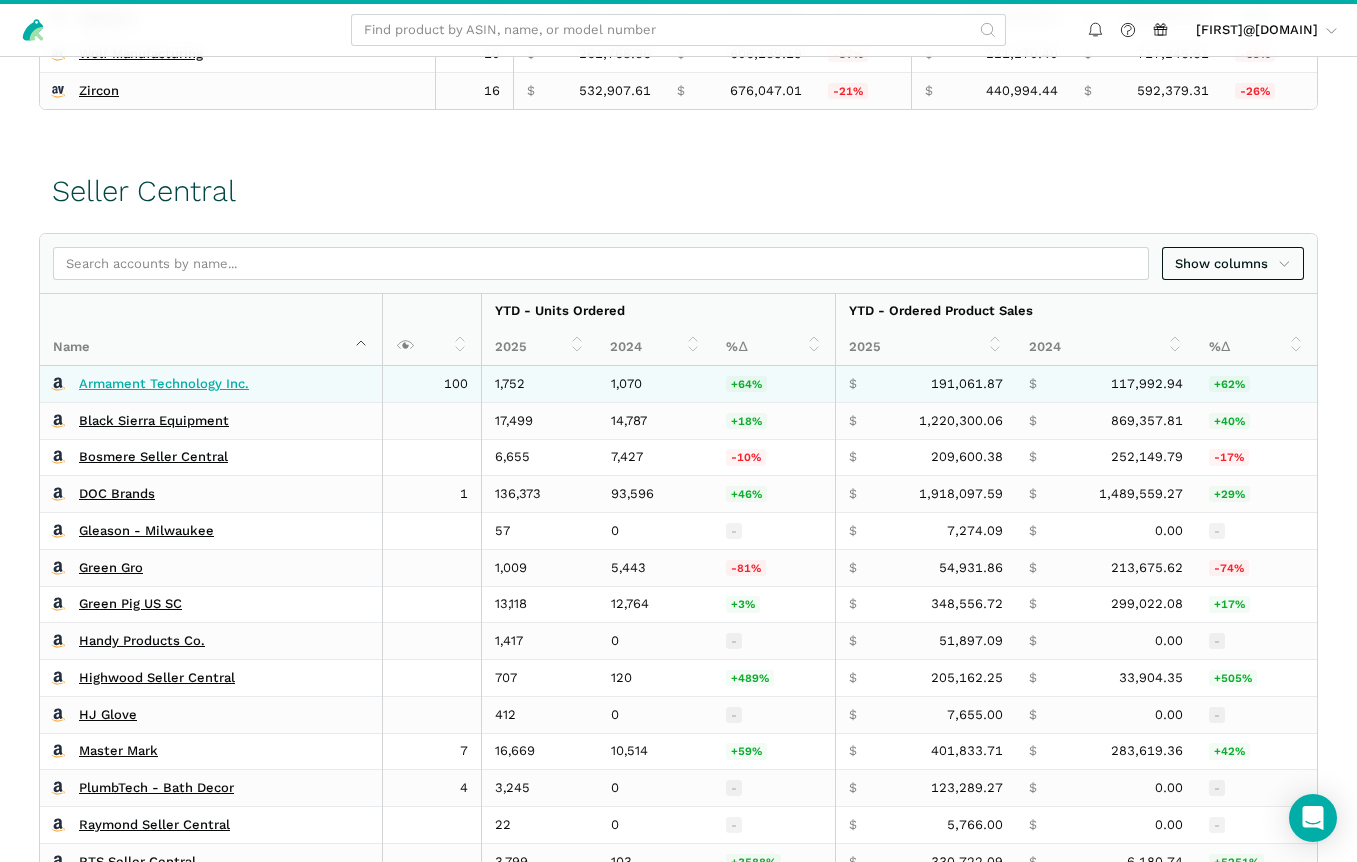 click on "Armament Technology Inc." at bounding box center (164, 384) 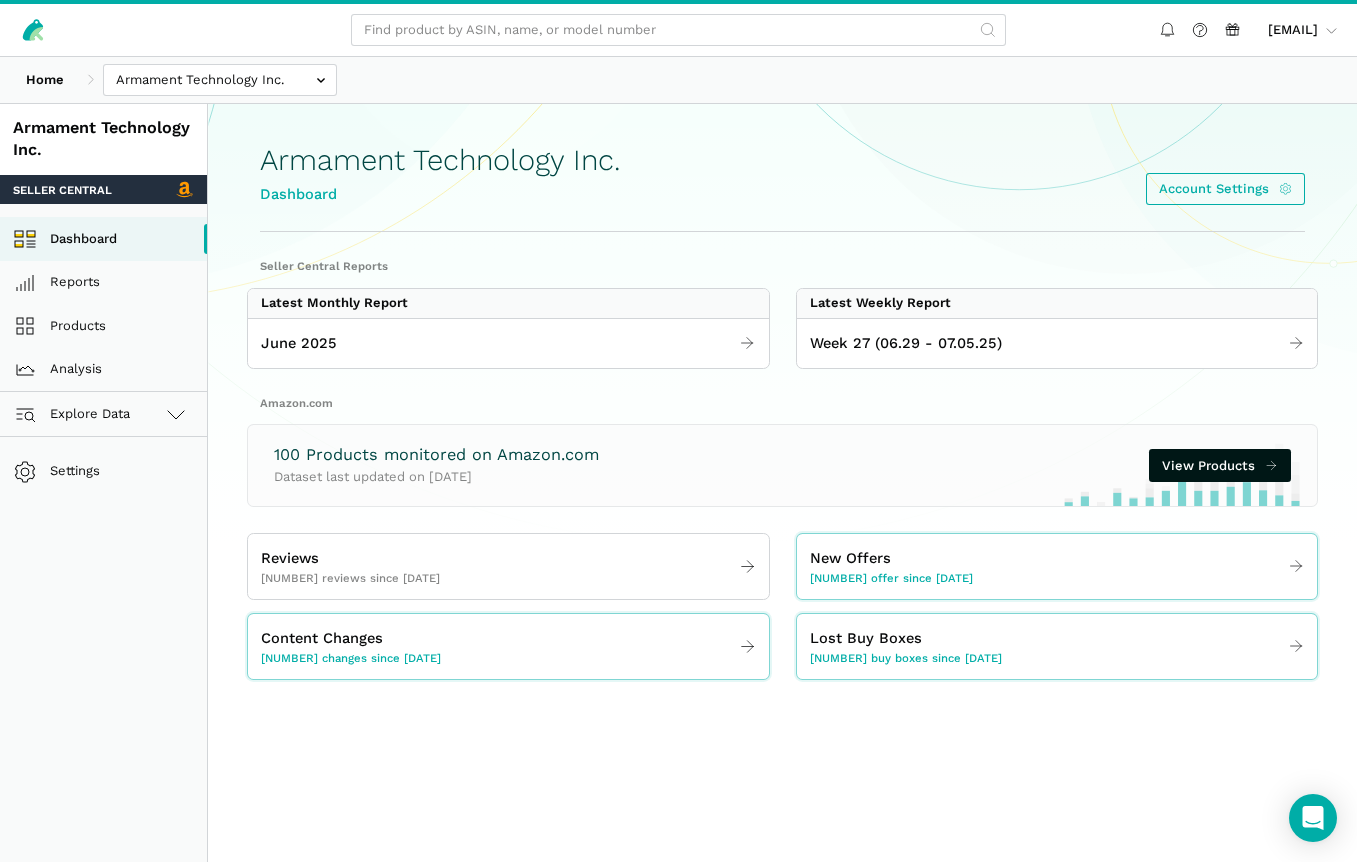 scroll, scrollTop: 0, scrollLeft: 0, axis: both 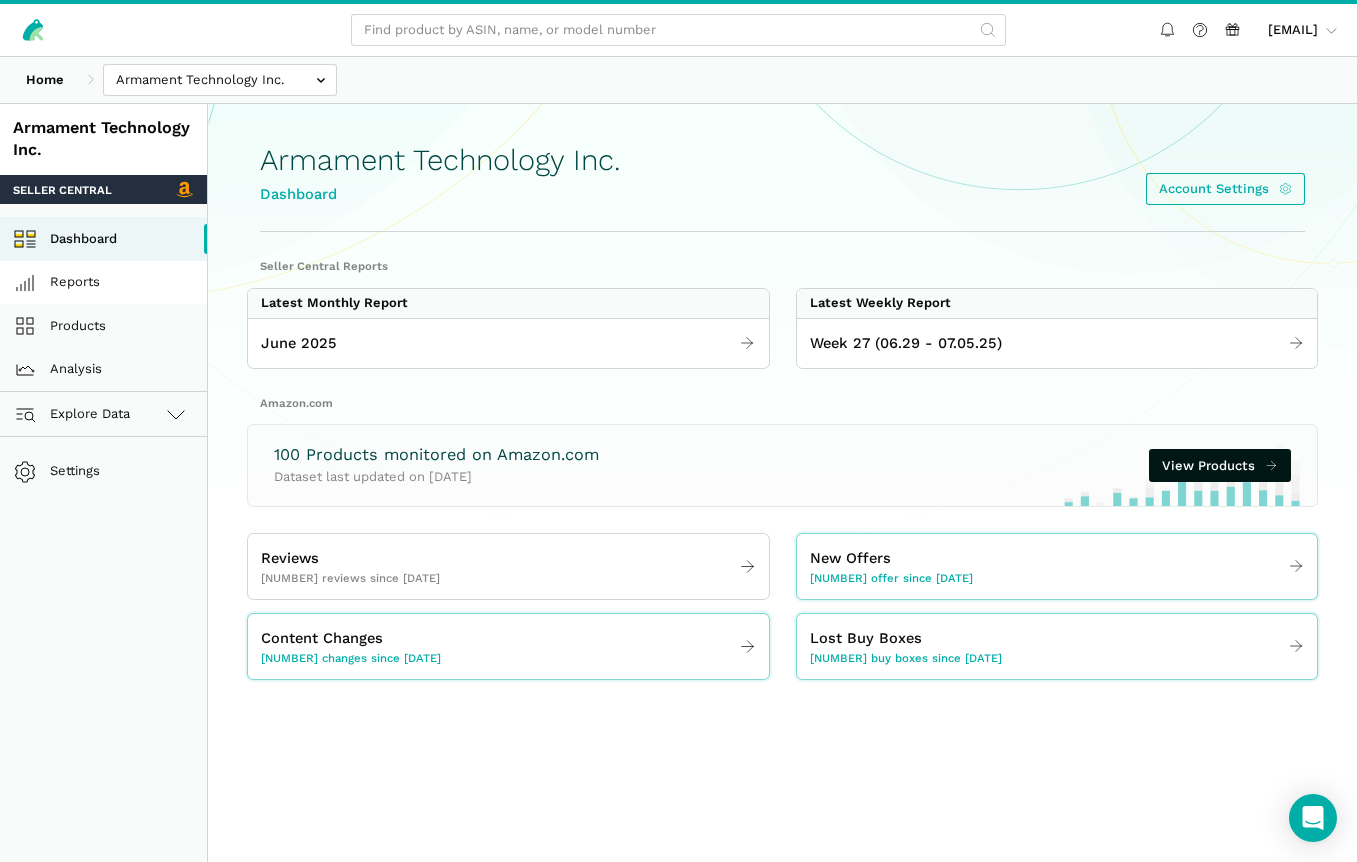 click on "Reports" at bounding box center (103, 283) 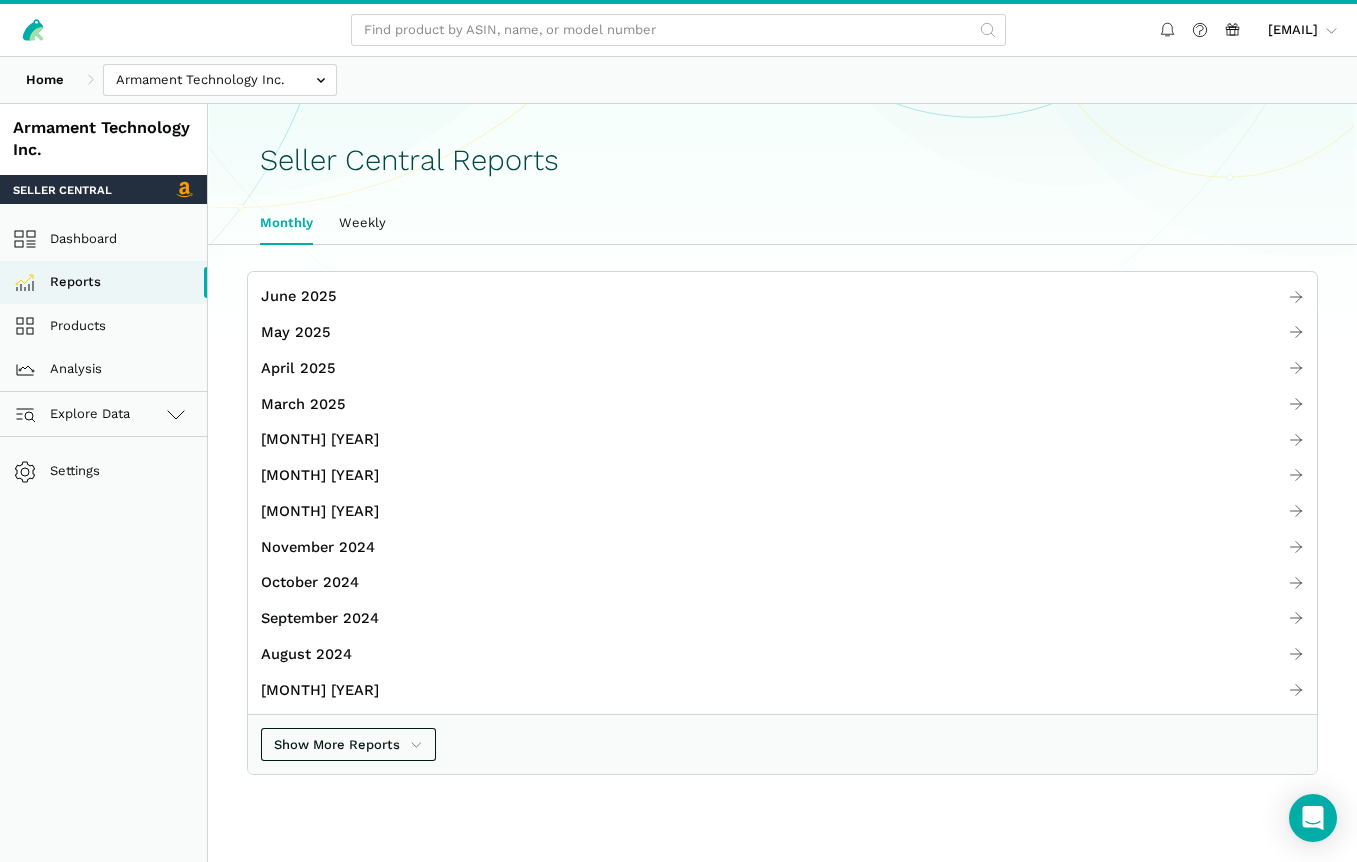 scroll, scrollTop: 0, scrollLeft: 0, axis: both 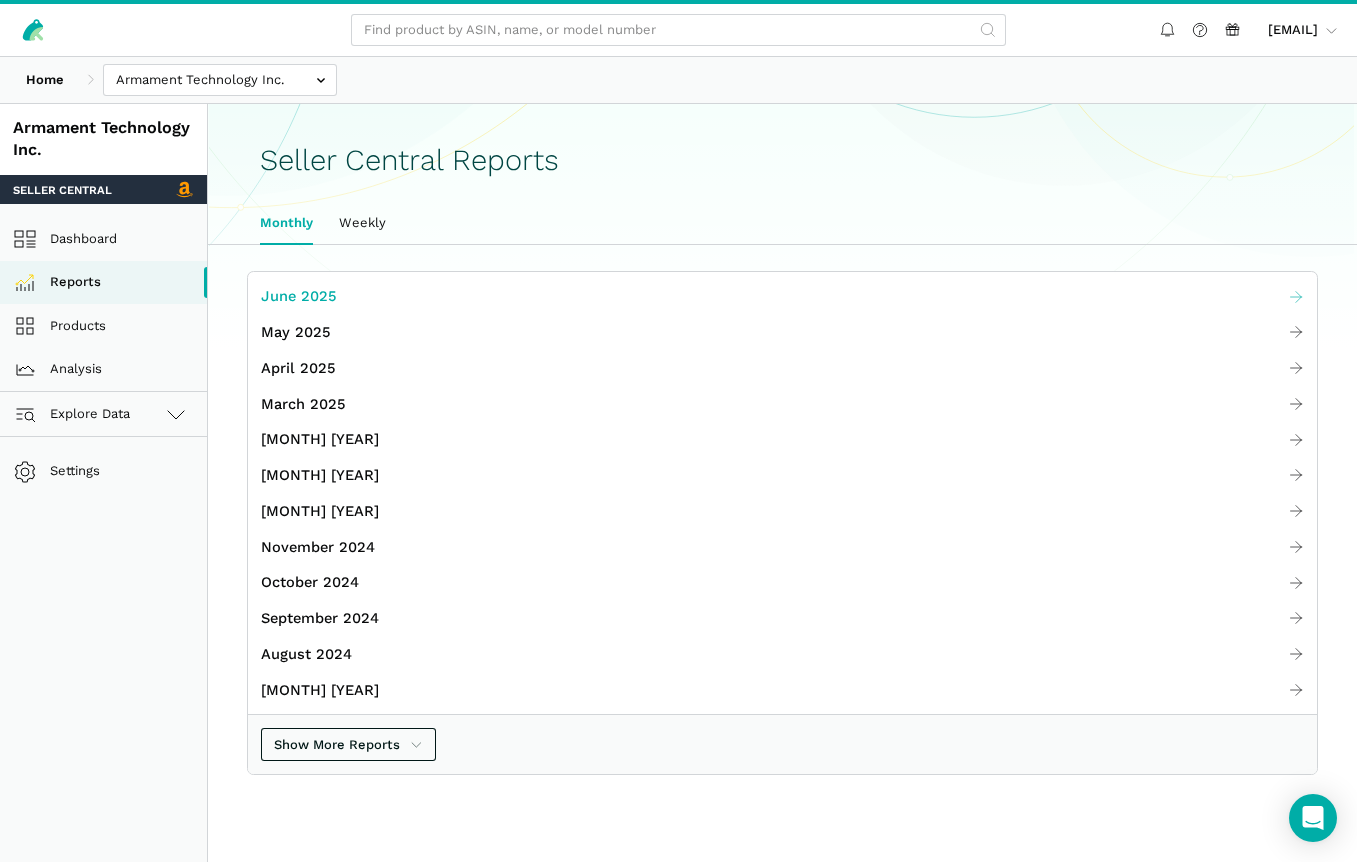 click on "June 2025" at bounding box center (299, 296) 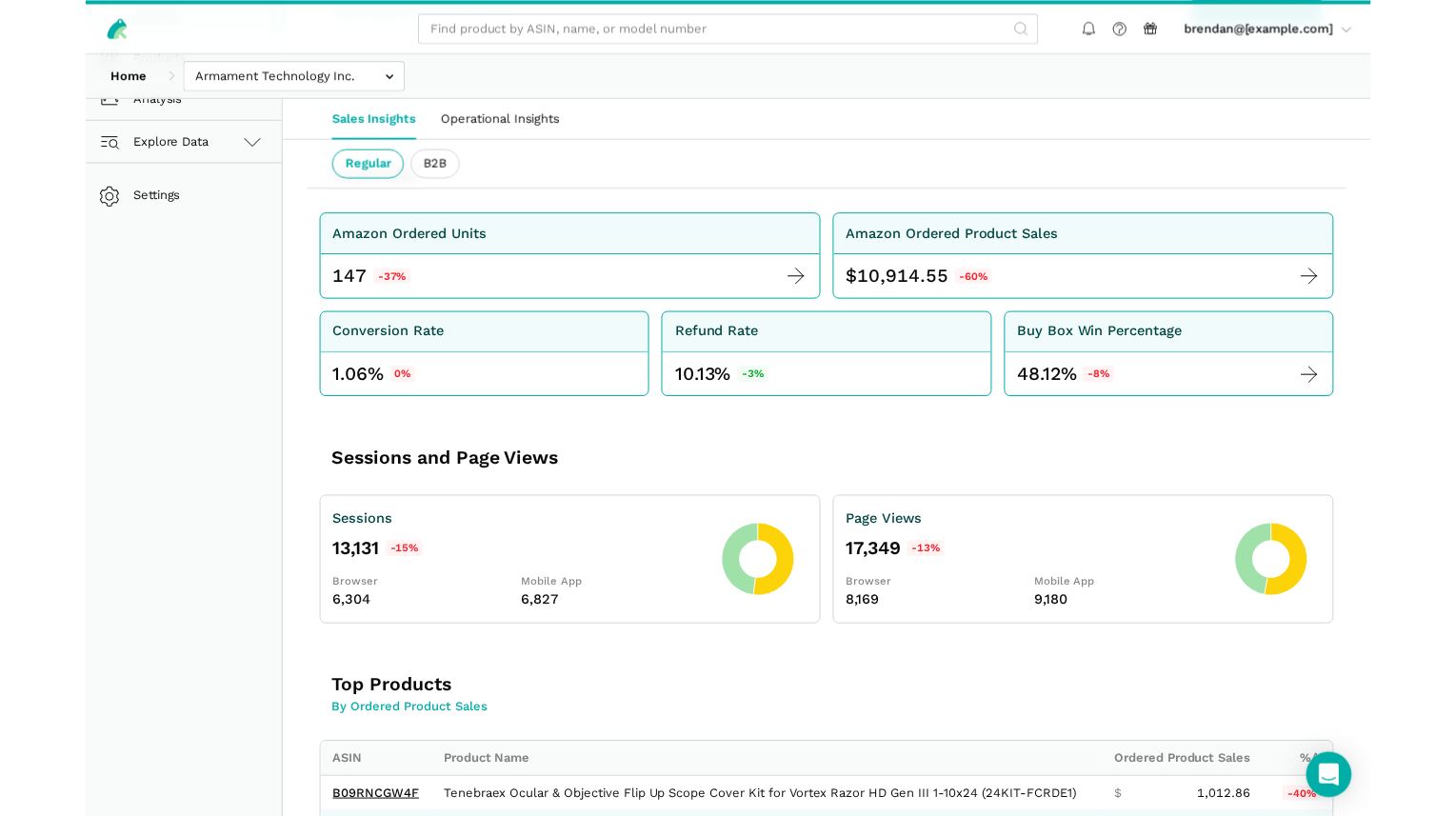 scroll, scrollTop: 0, scrollLeft: 0, axis: both 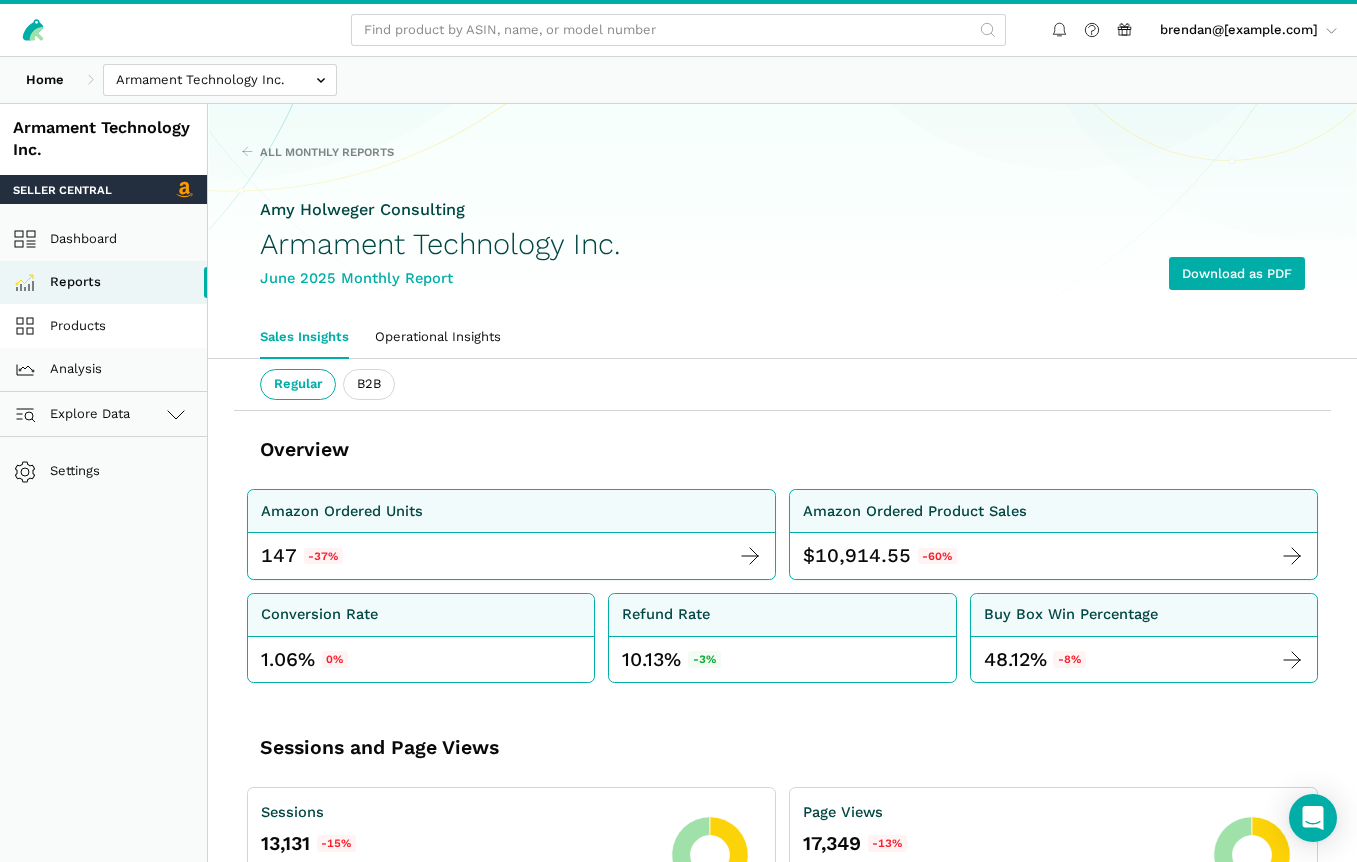 click on "Products" at bounding box center [103, 326] 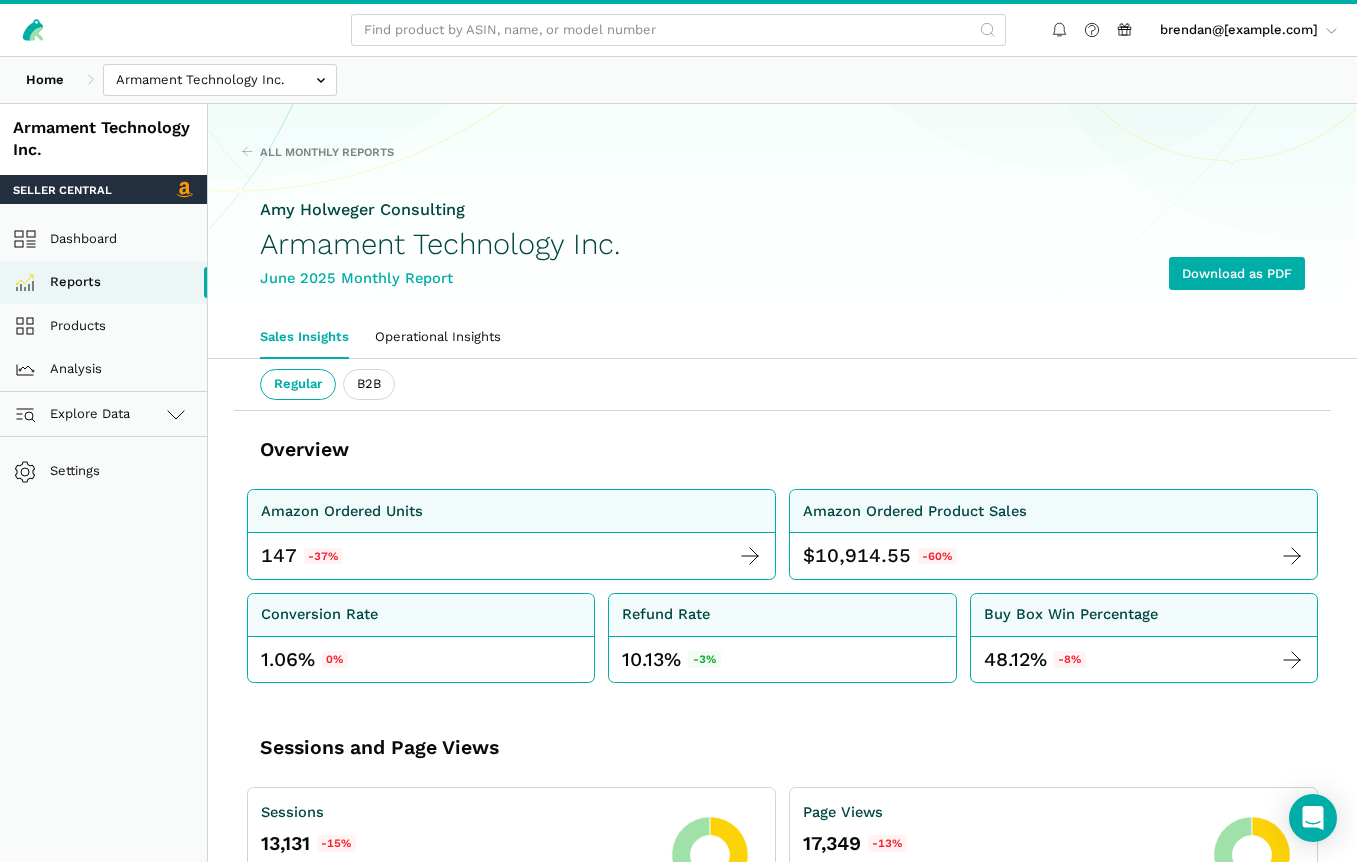 click on "All Monthly Reports" at bounding box center (773, 152) 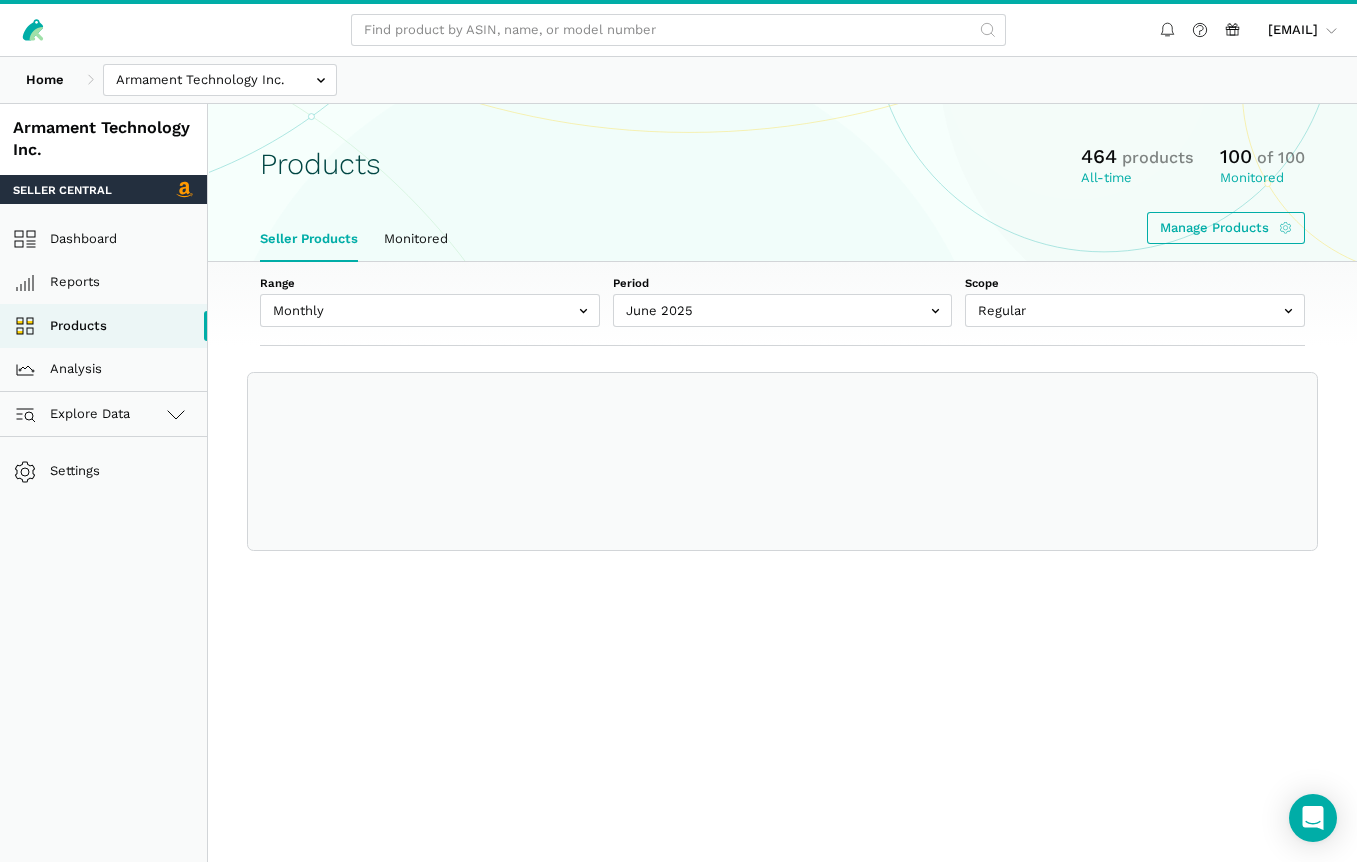 scroll, scrollTop: 0, scrollLeft: 0, axis: both 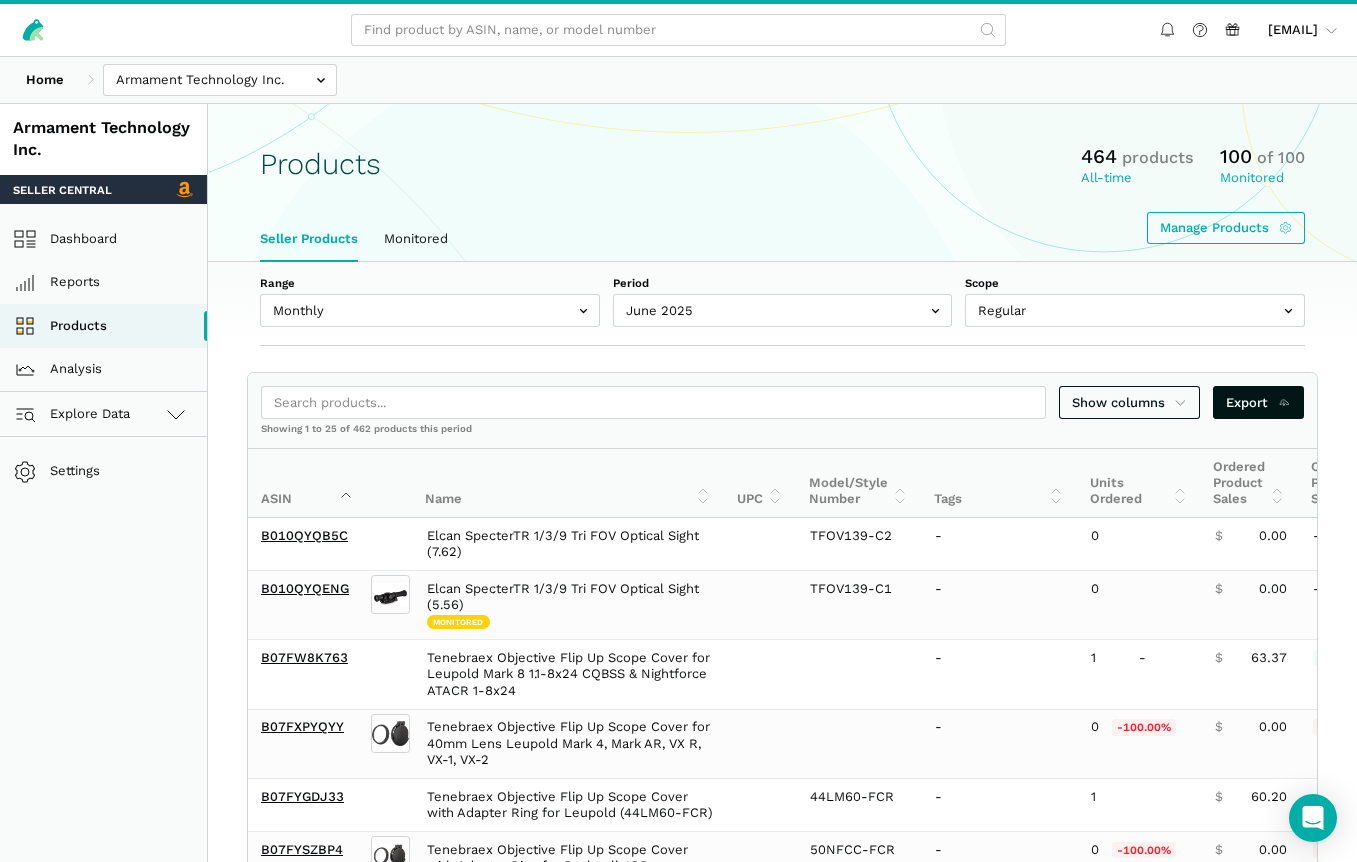 click on "Ordered Product Sales" at bounding box center [1249, 483] 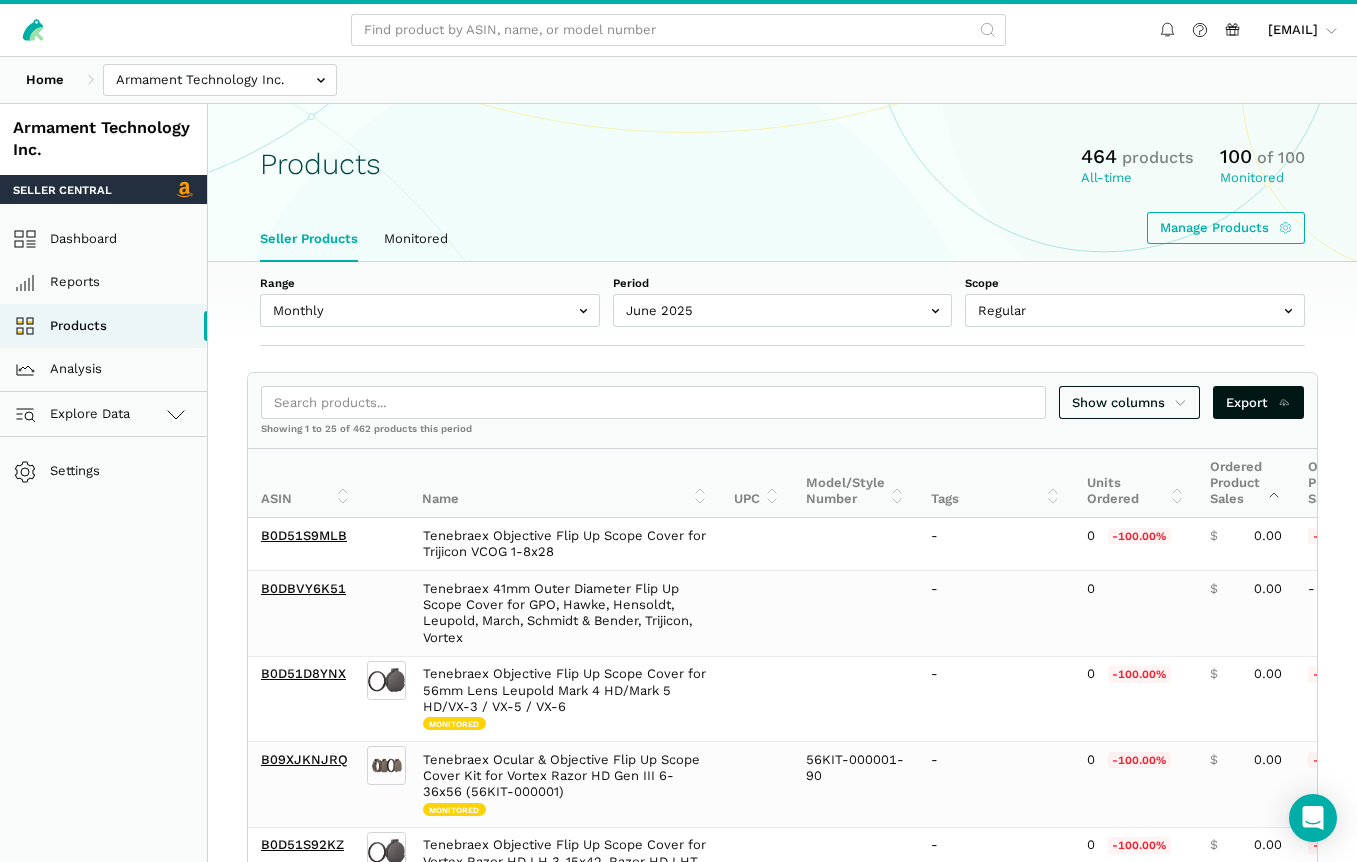 click on "Ordered Product Sales" at bounding box center [1246, 483] 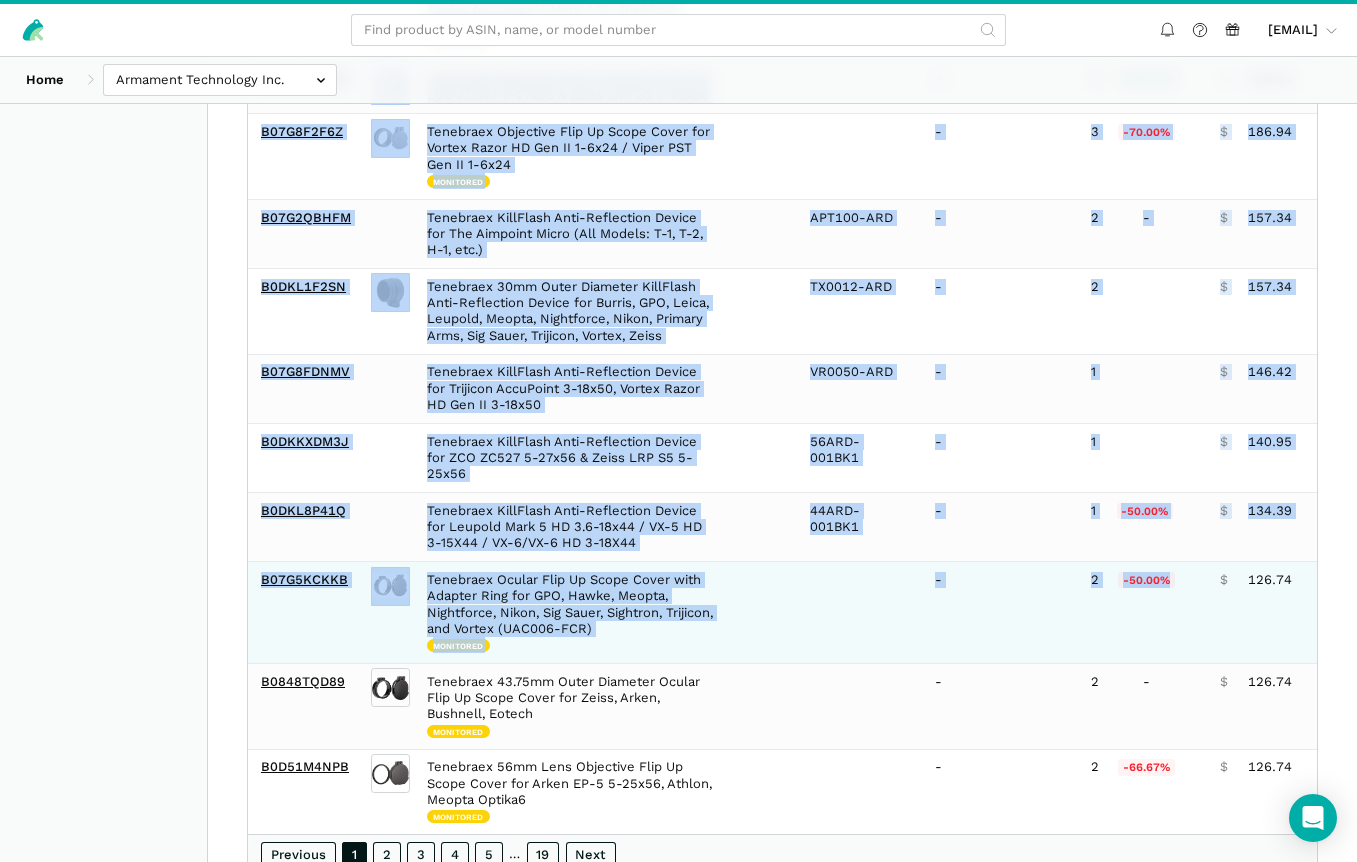 scroll, scrollTop: 1933, scrollLeft: 0, axis: vertical 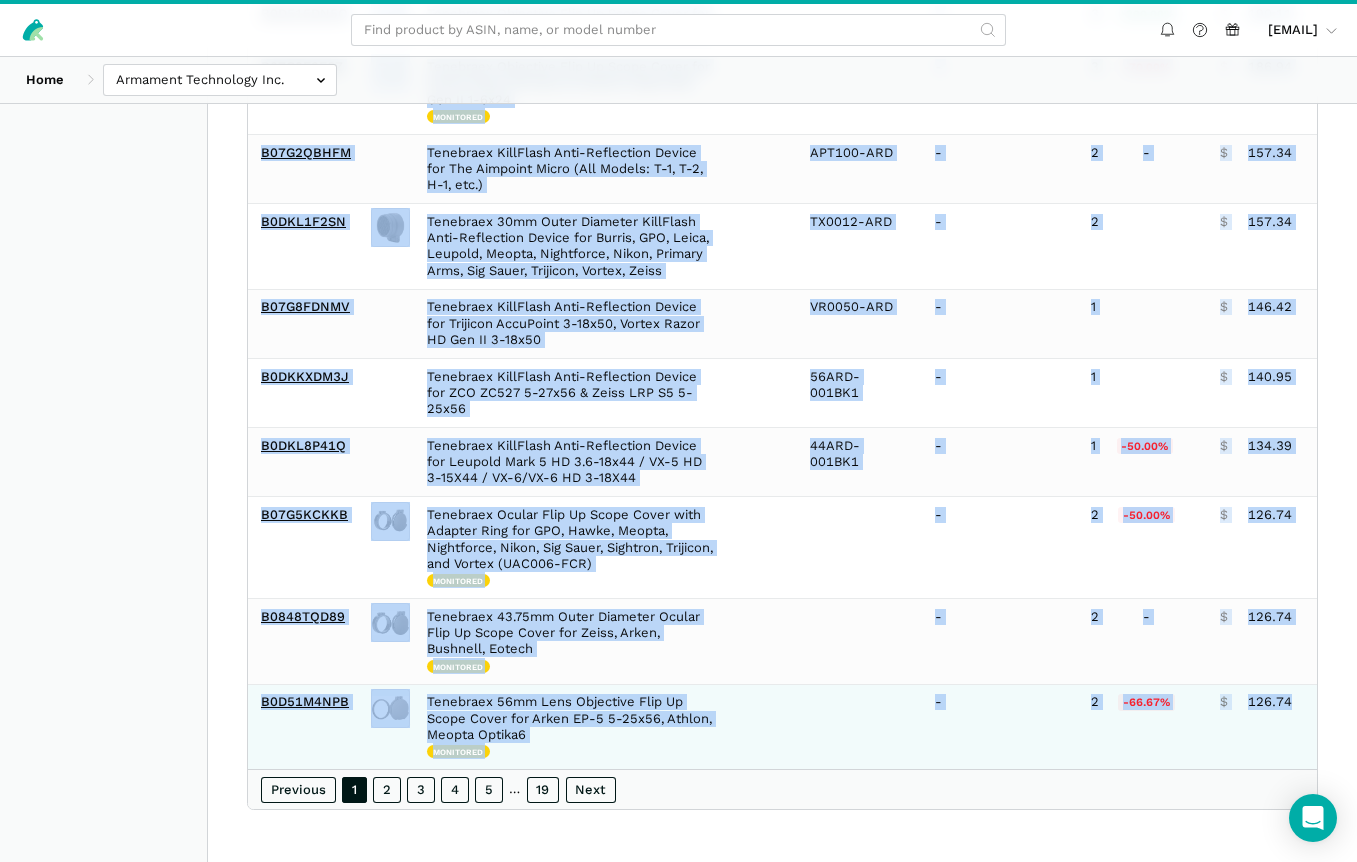 drag, startPoint x: 249, startPoint y: 538, endPoint x: 1288, endPoint y: 738, distance: 1058.0742 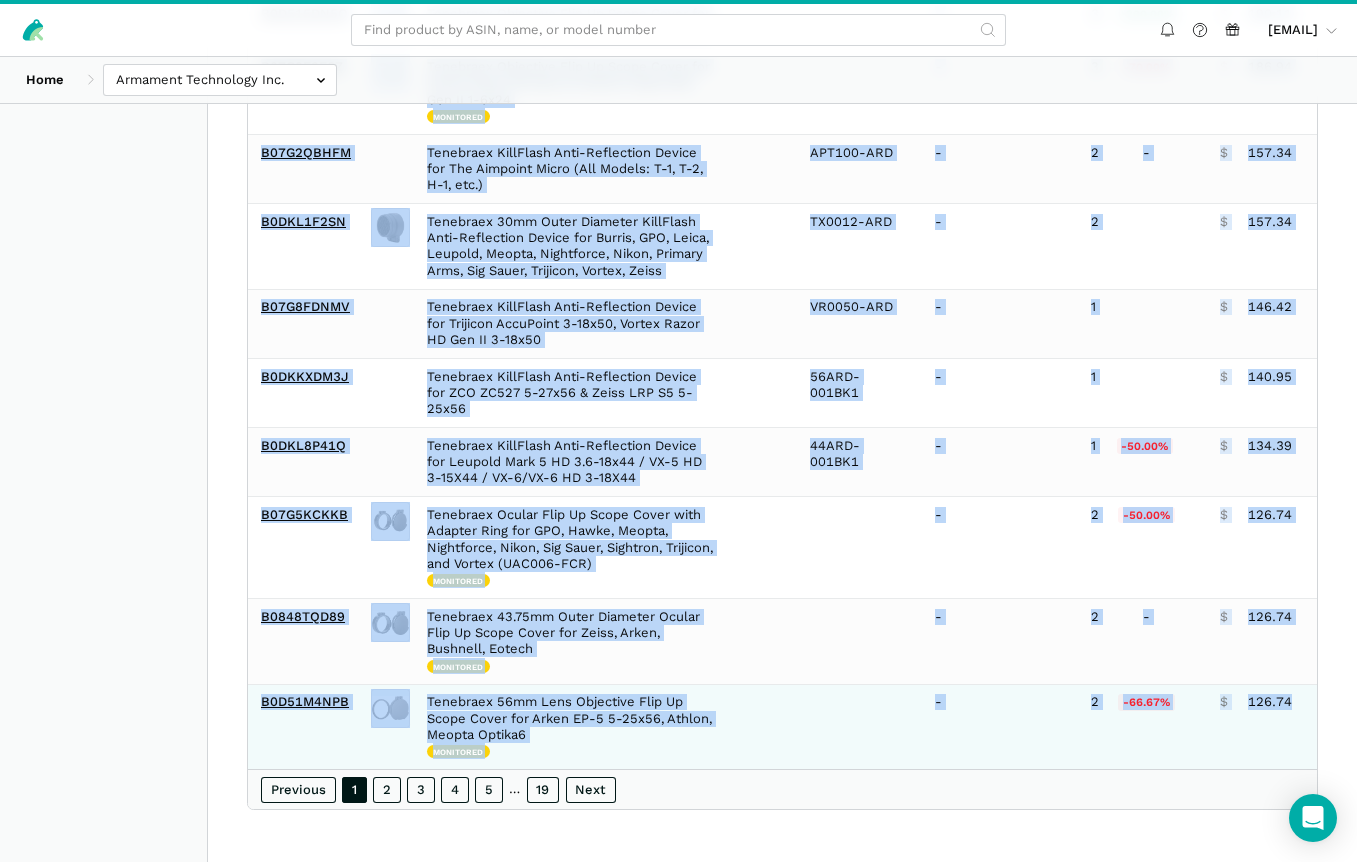 click on "[PRODUCT_CODE]
[BRAND] [PRODUCT_NAME] & [PRODUCT_NAME] [PRODUCT_NAME] Kit for [BRAND] [PRODUCT_NAME] [PRODUCT_NAME] [PRODUCT_CODE] Monitored [PRODUCT_CODE] -
[NUMBER]
[PERCENTAGE]
$
[PRICE]
[PERCENTAGE]
[NUMBER]
[PERCENTAGE]
[PERCENTAGE] [PERCENTAGE]
[NUMBER]
[PERCENTAGE]
[PERCENTAGE]
[PERCENTAGE]
[NUMBER]
[PERCENTAGE]
[PERCENTAGE] [PERCENTAGE] -" at bounding box center [1133, -316] 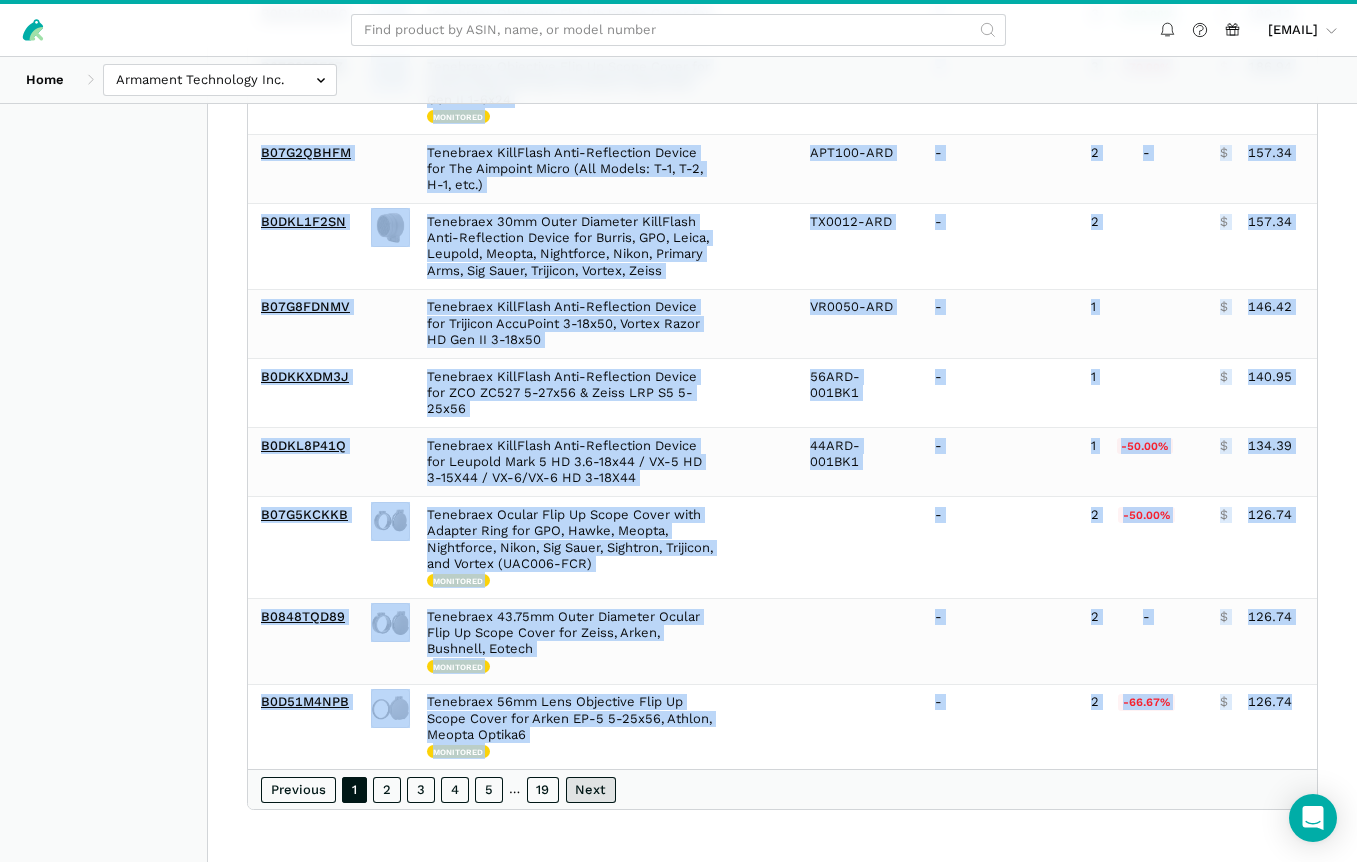 click on "Next" at bounding box center (591, 790) 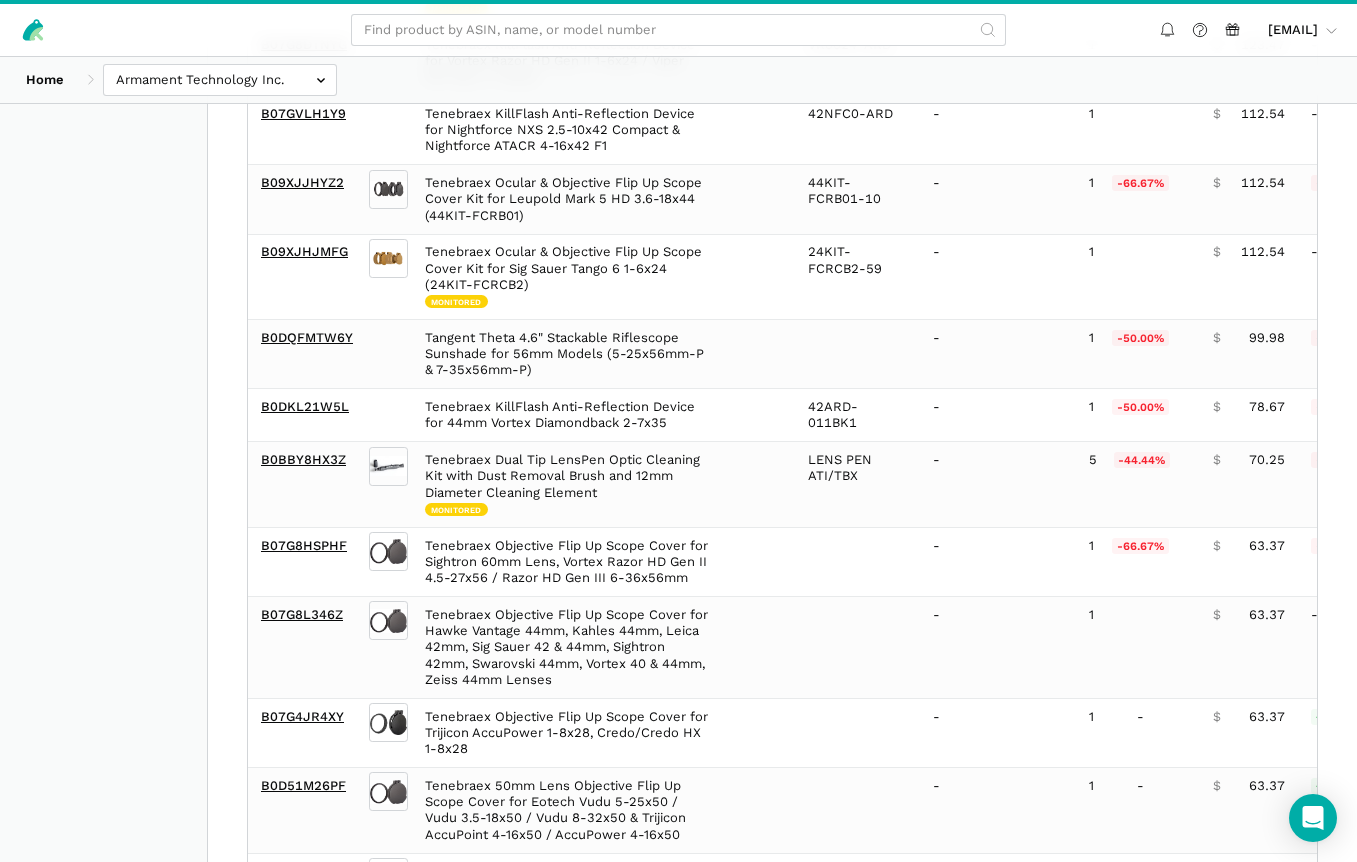scroll, scrollTop: 288, scrollLeft: 0, axis: vertical 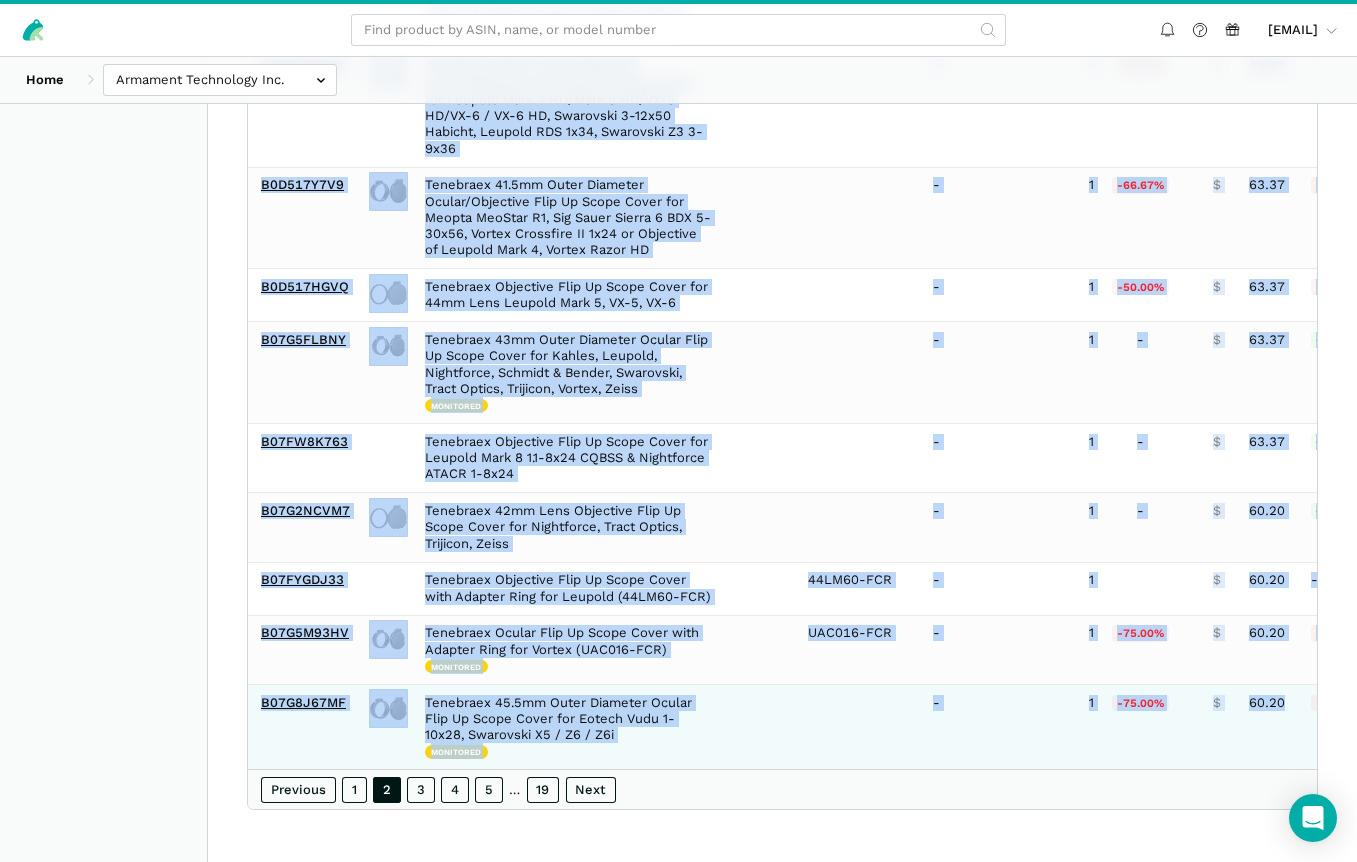 drag, startPoint x: 256, startPoint y: 244, endPoint x: 1265, endPoint y: 707, distance: 1110.1576 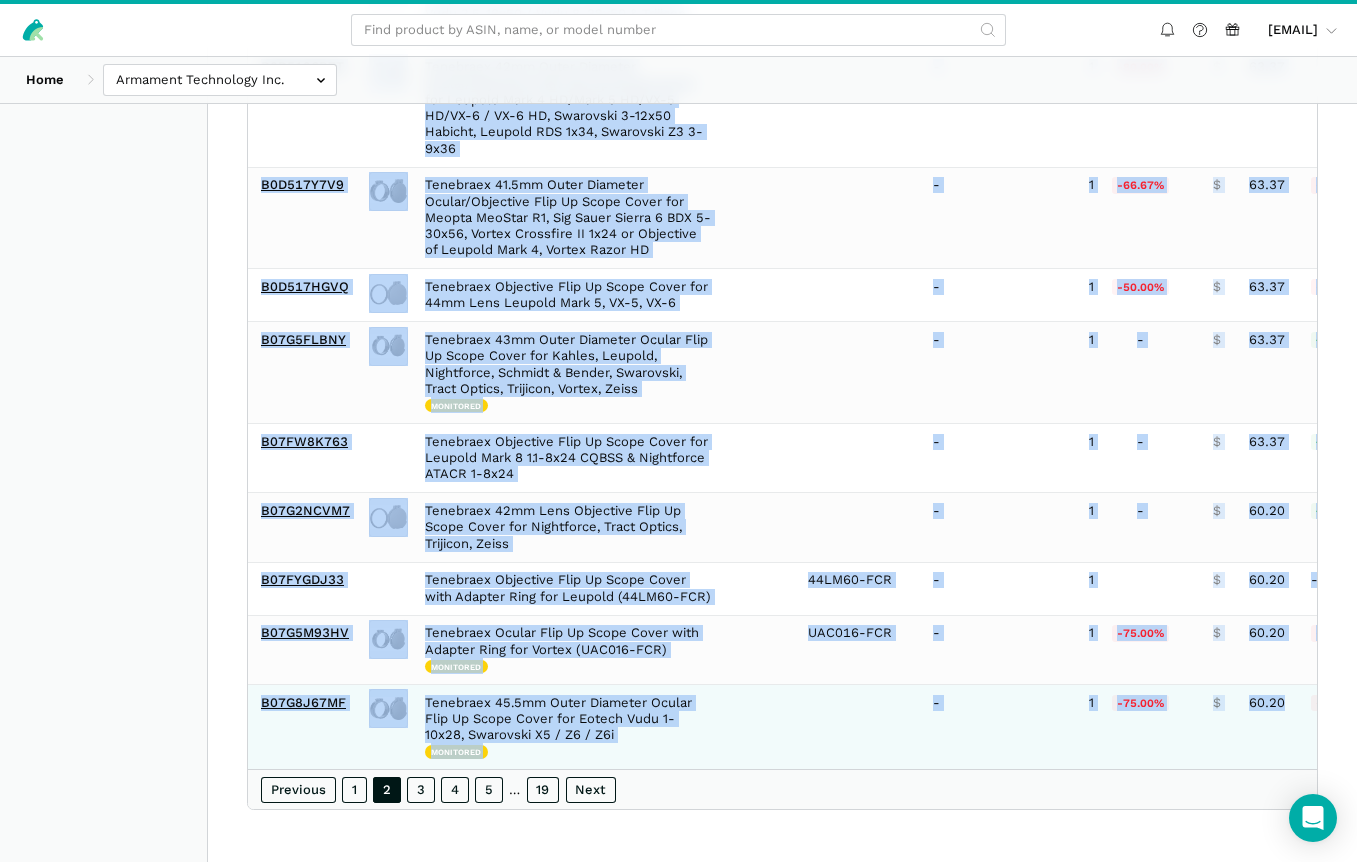 click on "B0D51M4NPB
Tenebraex 56mm Lens Objective Flip Up Scope Cover for Arken EP-5 5-25x56, Athlon, Meopta Optika6 Monitored -
2
-66.67%
$
126.74
-63.18%
2
-66.67%
58.82% 3.51%
57
0.43%
0.62%
0.26%
75
0.43%
0.66% 0.23% -" at bounding box center [1130, -226] 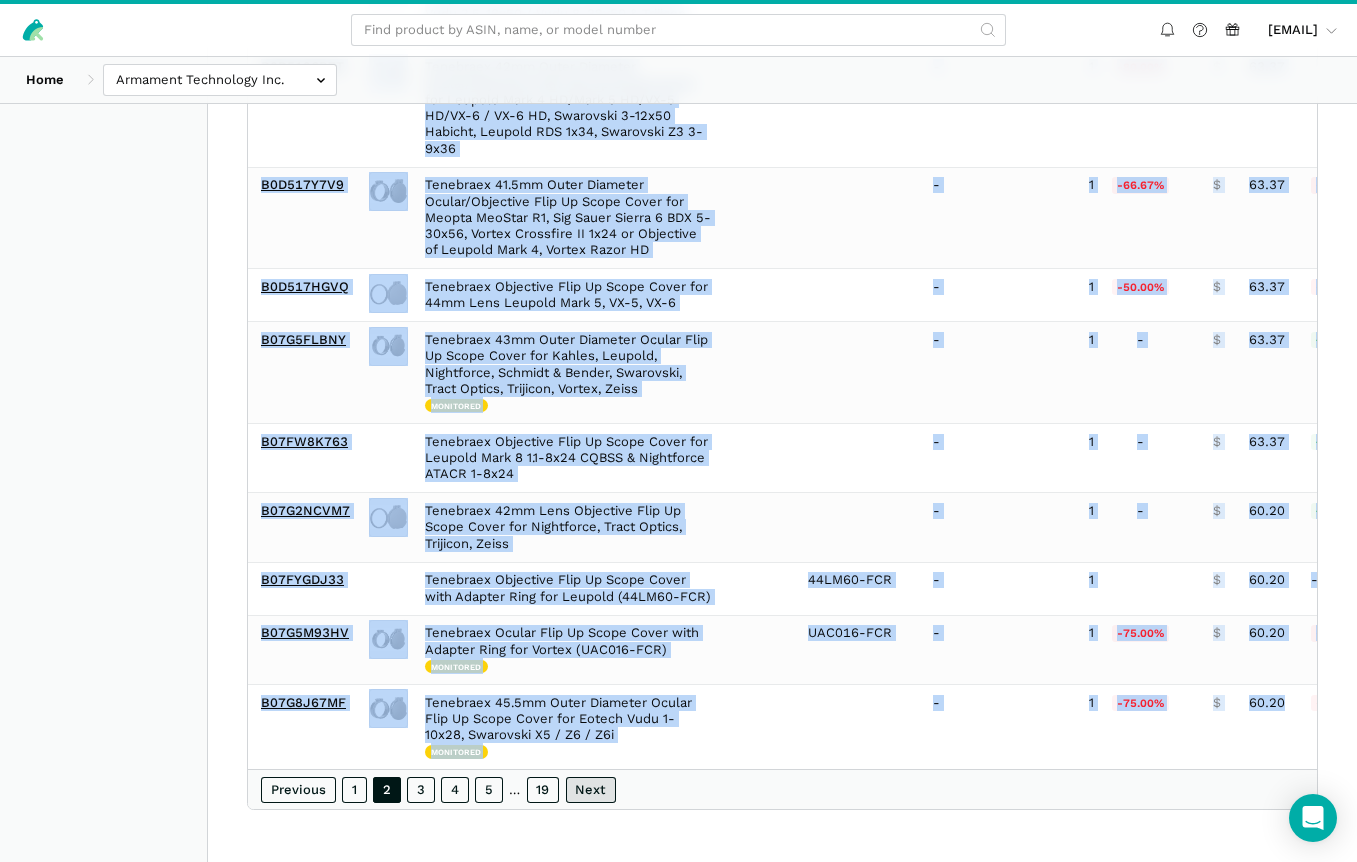 drag, startPoint x: 594, startPoint y: 796, endPoint x: 524, endPoint y: 778, distance: 72.277245 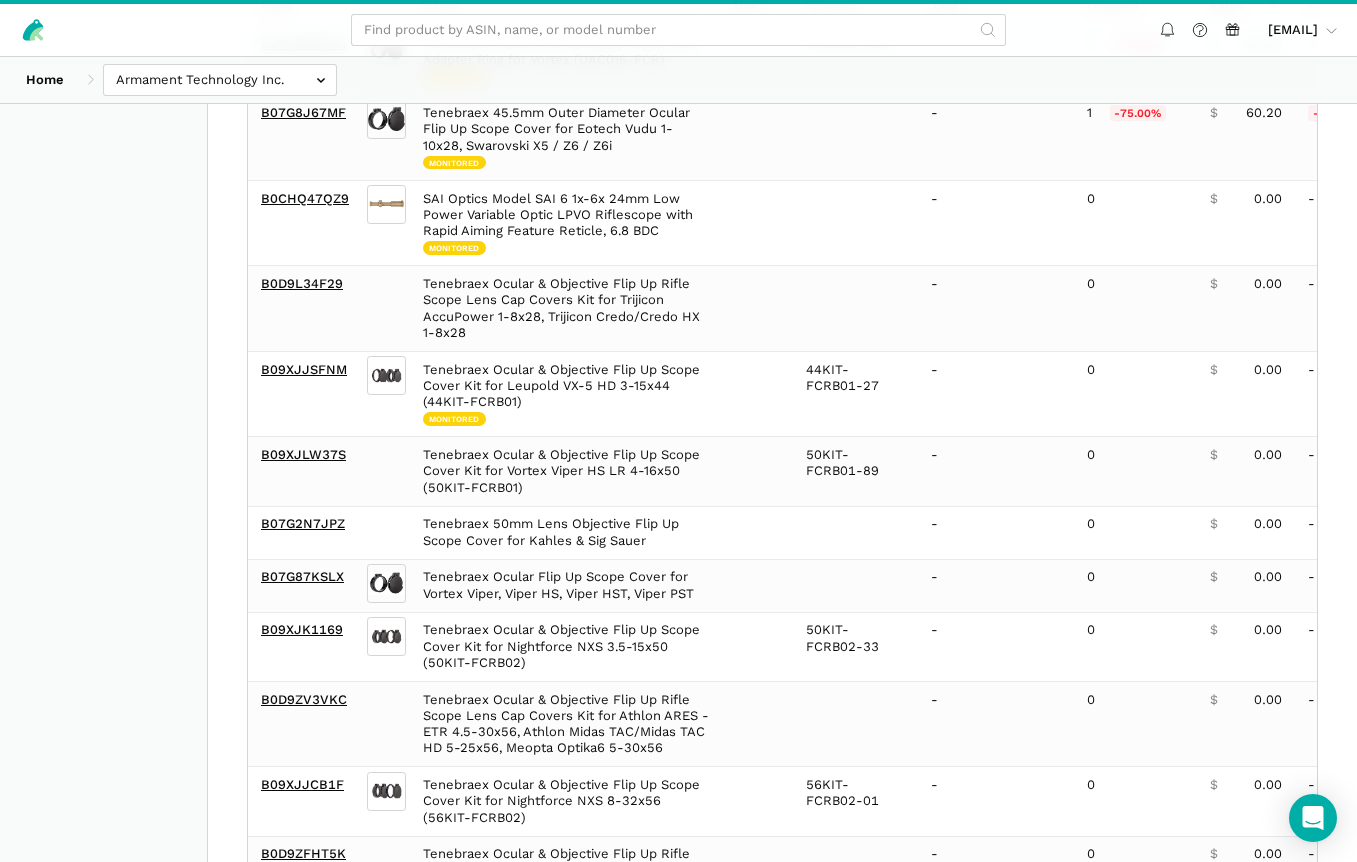 scroll, scrollTop: 0, scrollLeft: 0, axis: both 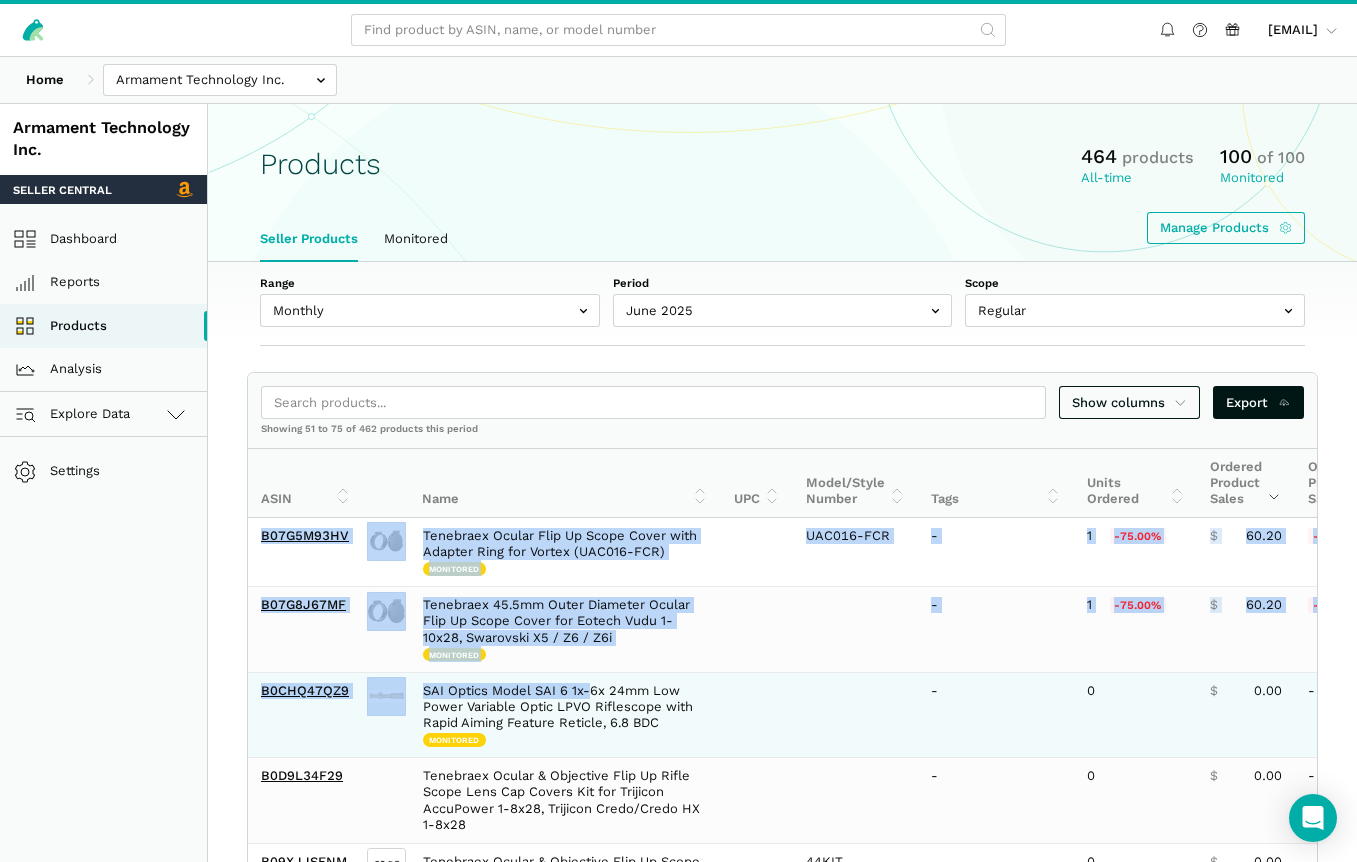 drag, startPoint x: 254, startPoint y: 533, endPoint x: 589, endPoint y: 686, distance: 368.28522 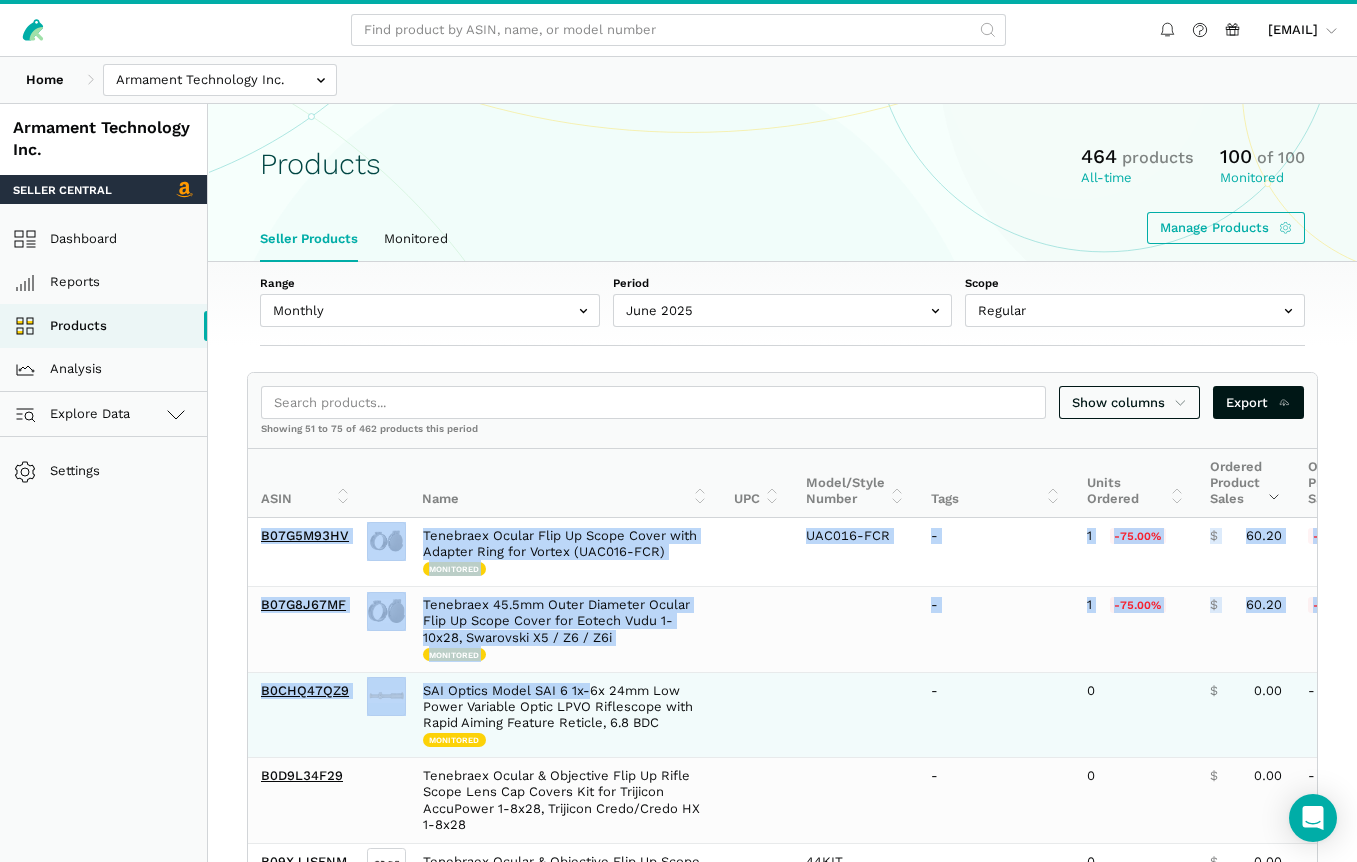 click on "B07G5M93HV
Tenebraex Ocular Flip Up Scope Cover with Adapter Ring for Vortex (UAC016-FCR) Monitored UAC016-FCR -
1
-75.00%
$
60.20
-72.32%
1
-75.00%
22.08% 1.54%
65
0.50%
0.56%
0.44%
85
0.49%" at bounding box center (1126, 1497) 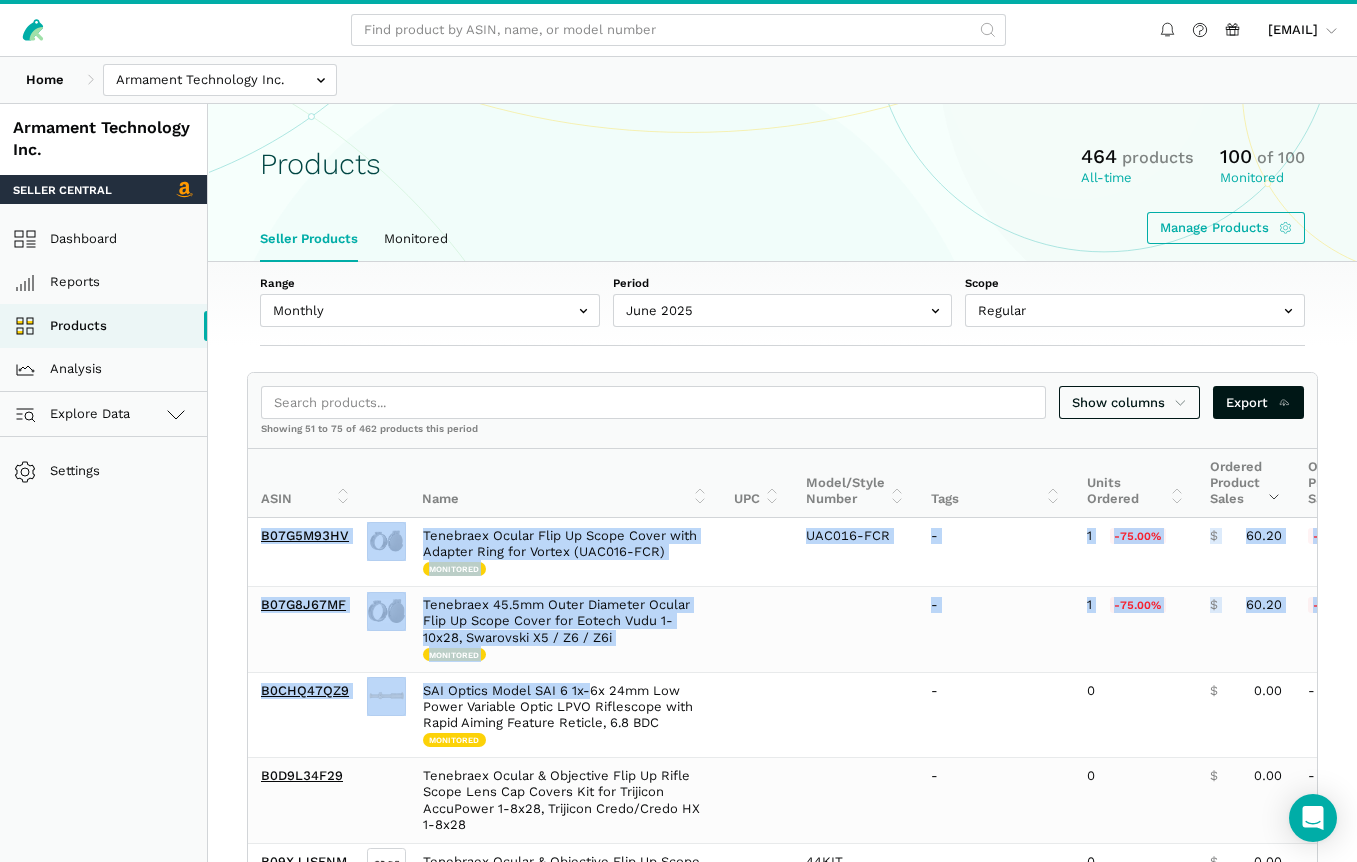 copy on "[PRODUCT_CODE]
[BRAND] [PRODUCT_NAME] [PRODUCT_NAME] for [BRAND] [PRODUCT_NAME] [PRODUCT_NAME] ([PRODUCT_CODE]) Monitored [PRODUCT_CODE] -
[NUMBER]
[PERCENTAGE]
$
[PRICE]
[PERCENTAGE]
[NUMBER]
[PERCENTAGE]
[PERCENTAGE] [PERCENTAGE]
[NUMBER]
[PERCENTAGE]
[PERCENTAGE]
[PERCENTAGE]
[NUMBER]
[PERCENTAGE]
[PERCENTAGE]
[PERCENTAGE]
[PRODUCT_CODE]
[BRAND] [NUMBER] [PRODUCT_NAME] [PRODUCT_NAME] for [BRAND] [PRODUCT_NAME] [PRODUCT_NAME], [BRAND] [PRODUCT_NAME] [PRODUCT_NAME], [BRAND] [PRODUCT_NAME]/[PRODUCT_NAME] [PRODUCT_NAME] [PRODUCT_NAME] [PRODUCT_NAME] [PRODUCT_CODE] -
[NUMBER]
[PERCENTAGE]
$
[PRICE]
[PERCENTAGE]
[NUMBER]
[PERCENTAGE]
[PERCENTAGE] [PERCENTAGE]
[NUMBER]
[PERCENTAGE]
[PERCENTAGE]
[PERCENTAGE]
[NUMBER]
[PERCENTAGE]
[PERCENTAGE]
[PRODUCT_CODE]
[BRAND] [PRODUCT_NAME] Model [BRAND] [NUMBER] [PRODUCT_NAME] -" 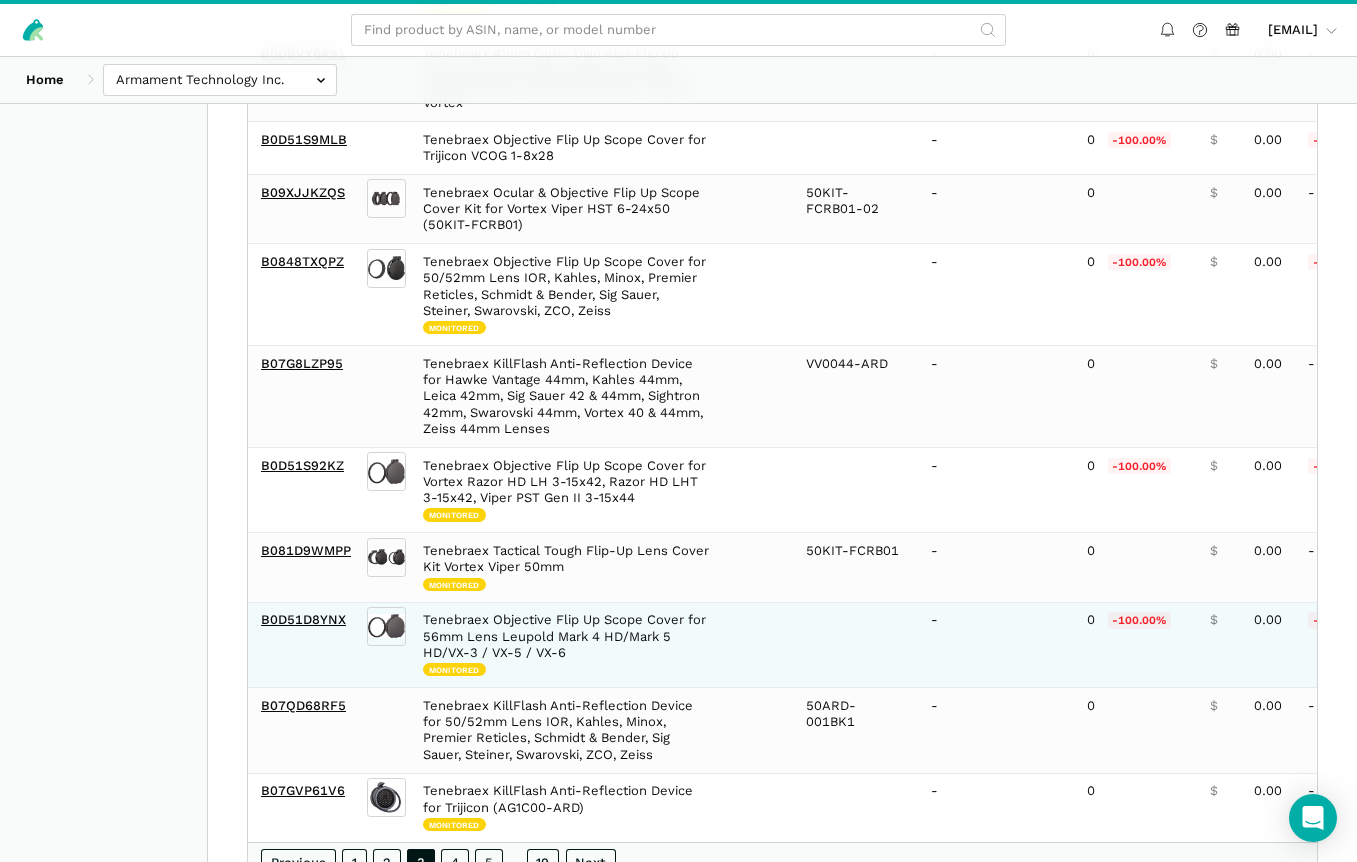 scroll, scrollTop: 1722, scrollLeft: 0, axis: vertical 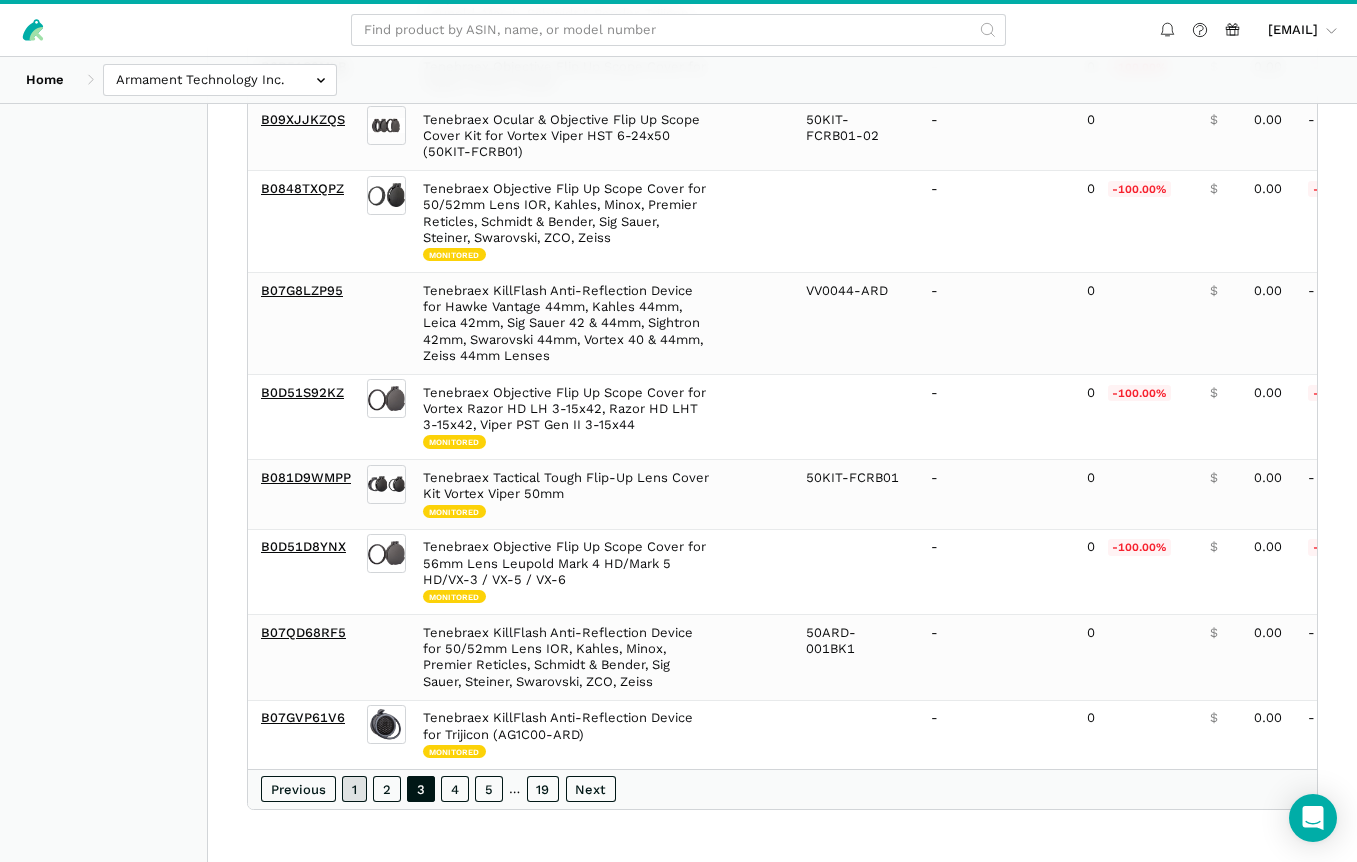 click on "1" at bounding box center (354, 789) 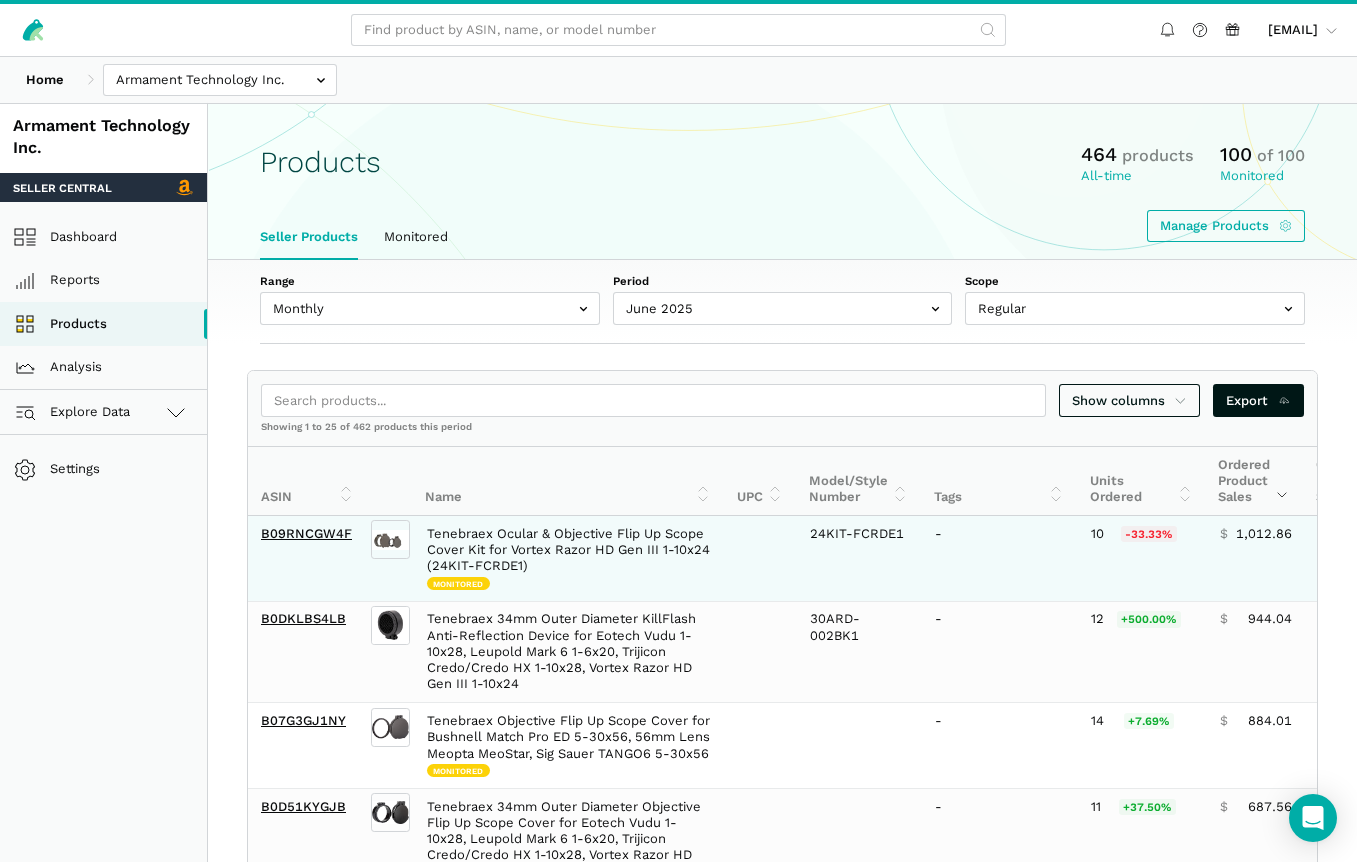 scroll, scrollTop: 0, scrollLeft: 0, axis: both 